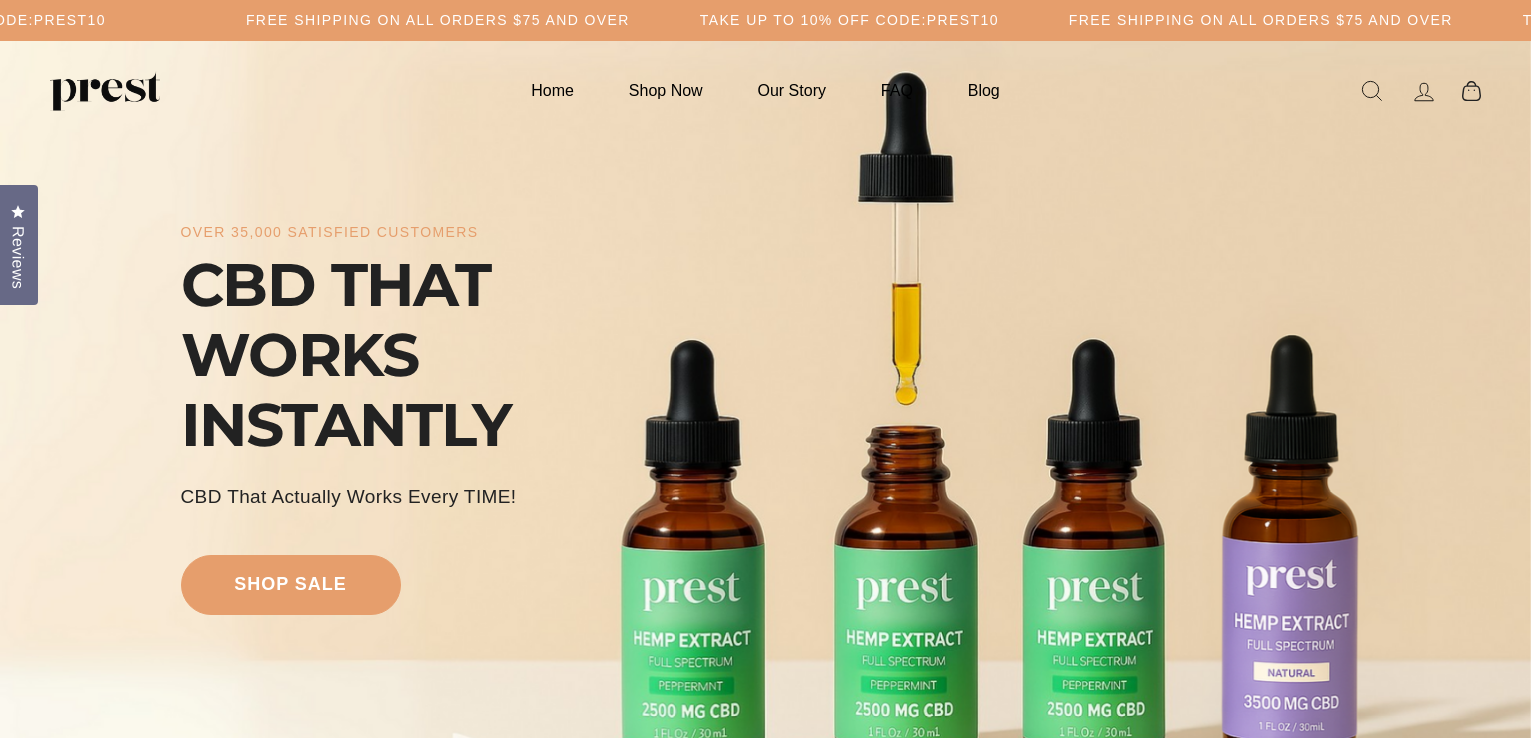 click on "over 35,000 satisfied customers
CBD THAT WORKS INSTANTLY
CBD That Actually Works every TIME!
shop sale" at bounding box center (766, 416) 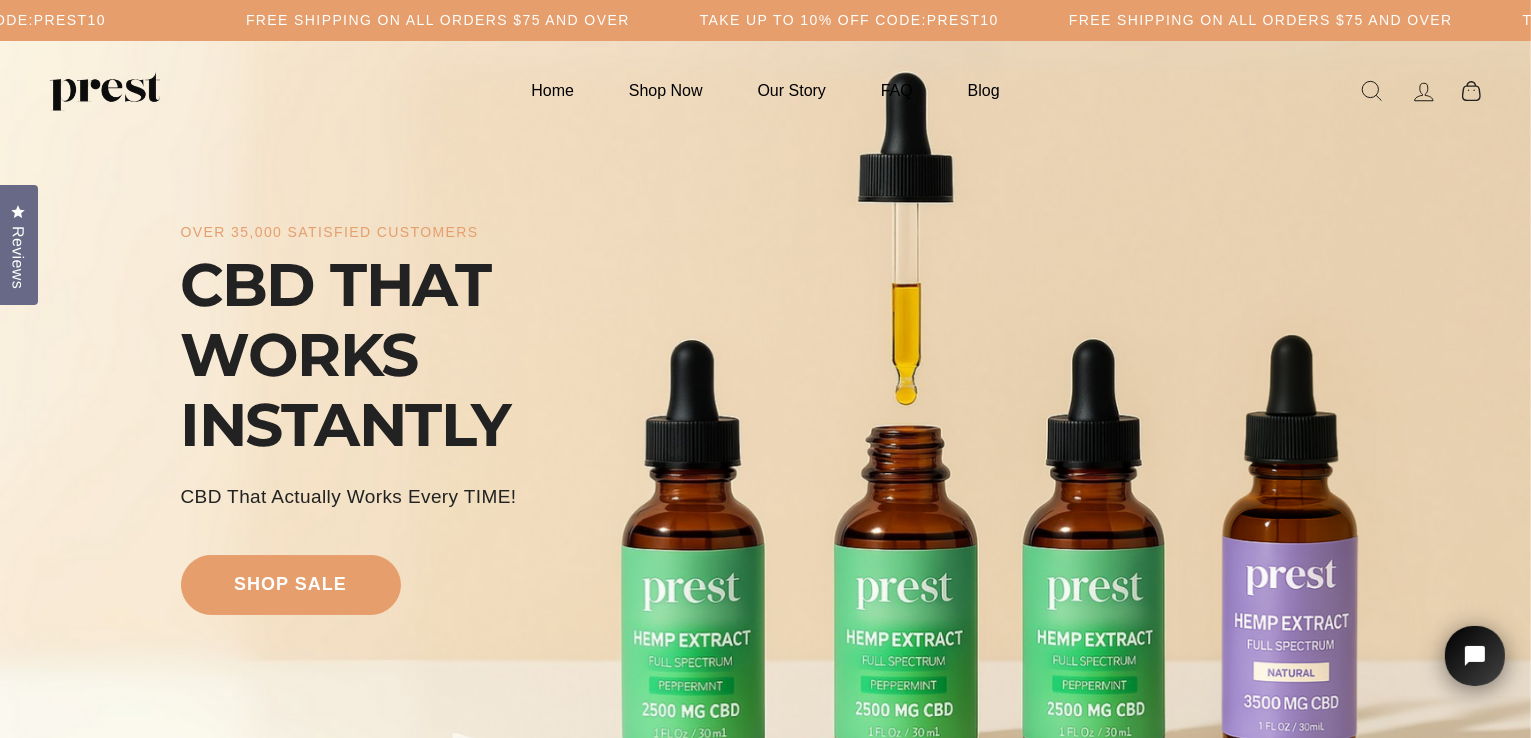 scroll, scrollTop: 0, scrollLeft: 0, axis: both 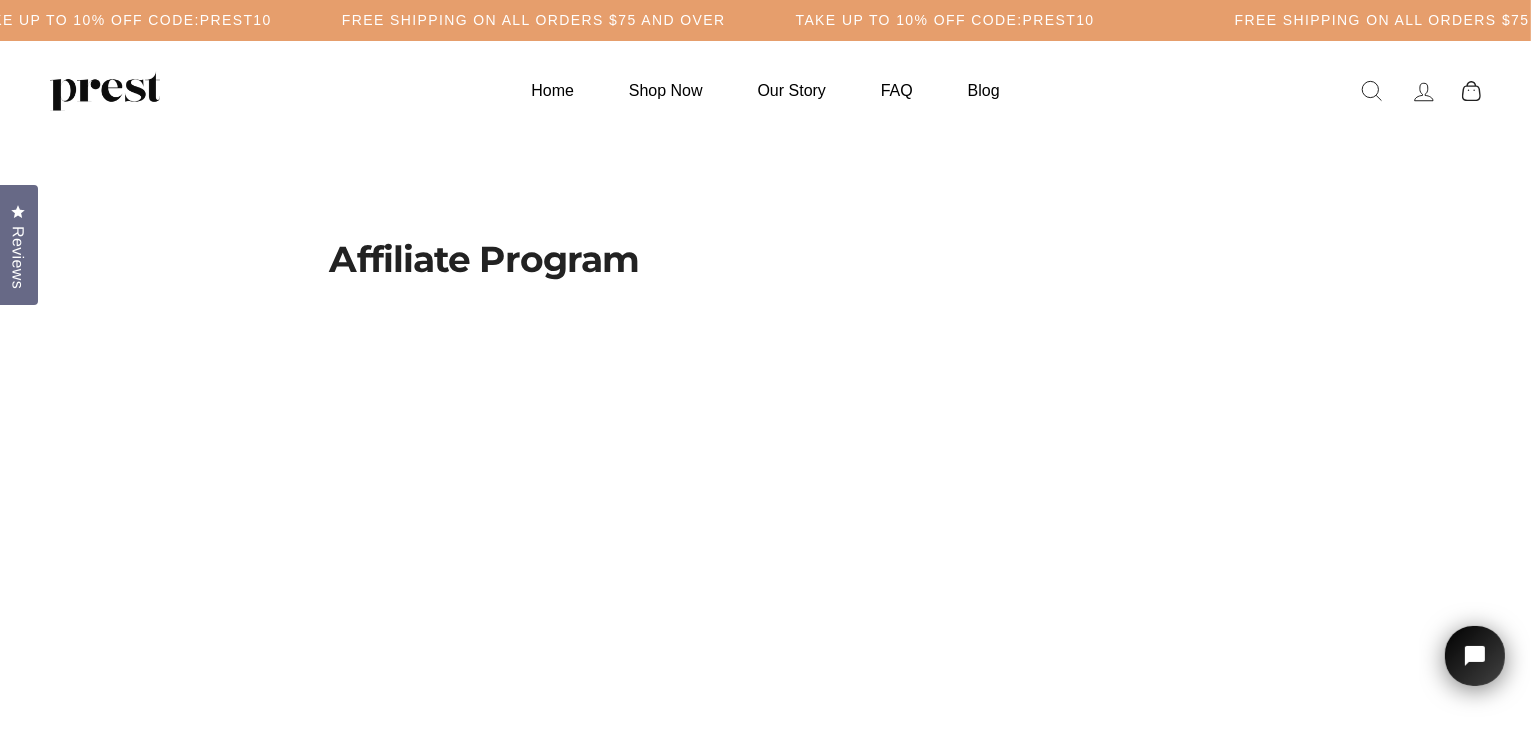 click at bounding box center (105, 91) 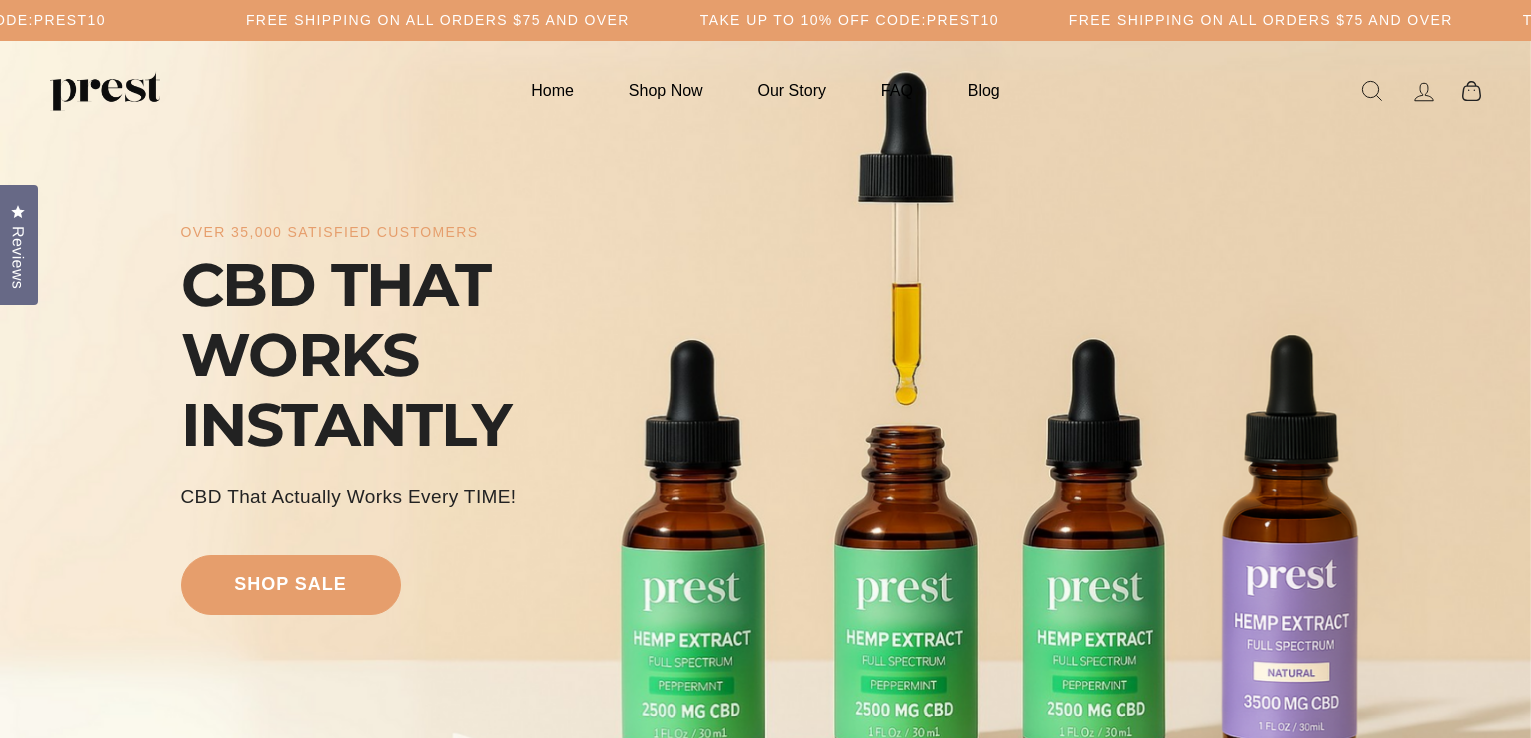 scroll, scrollTop: 0, scrollLeft: 0, axis: both 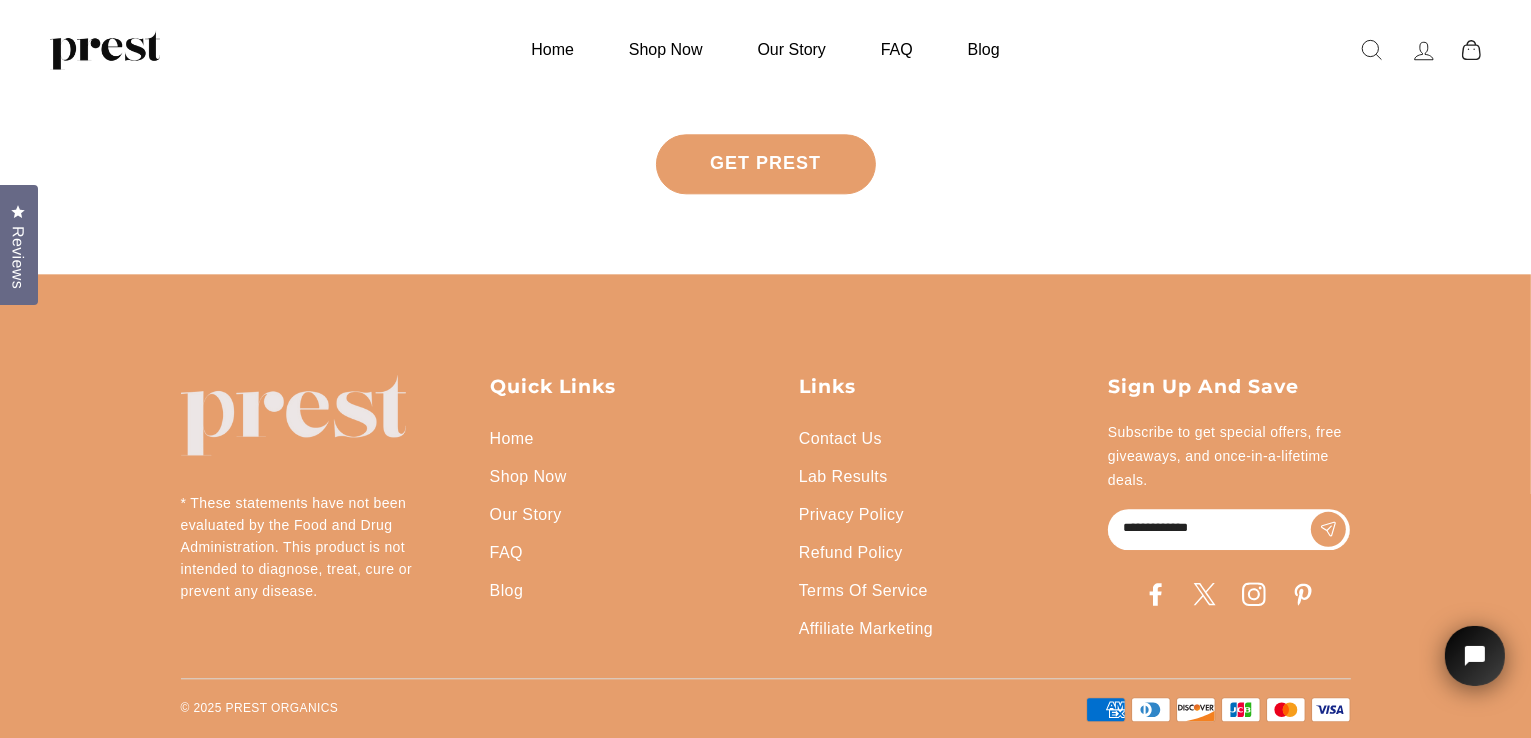 click on "Contact Us" at bounding box center [840, 439] 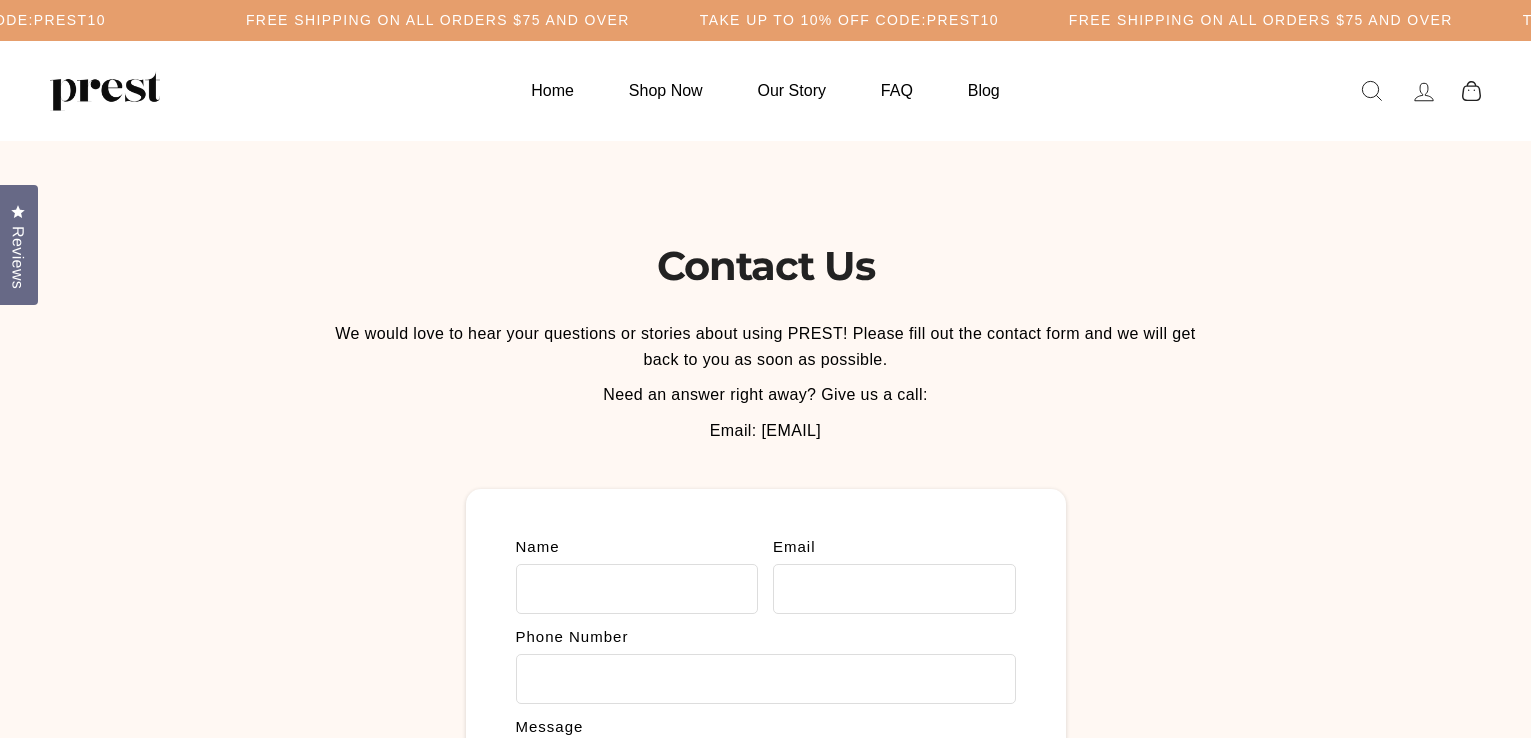 scroll, scrollTop: 0, scrollLeft: 0, axis: both 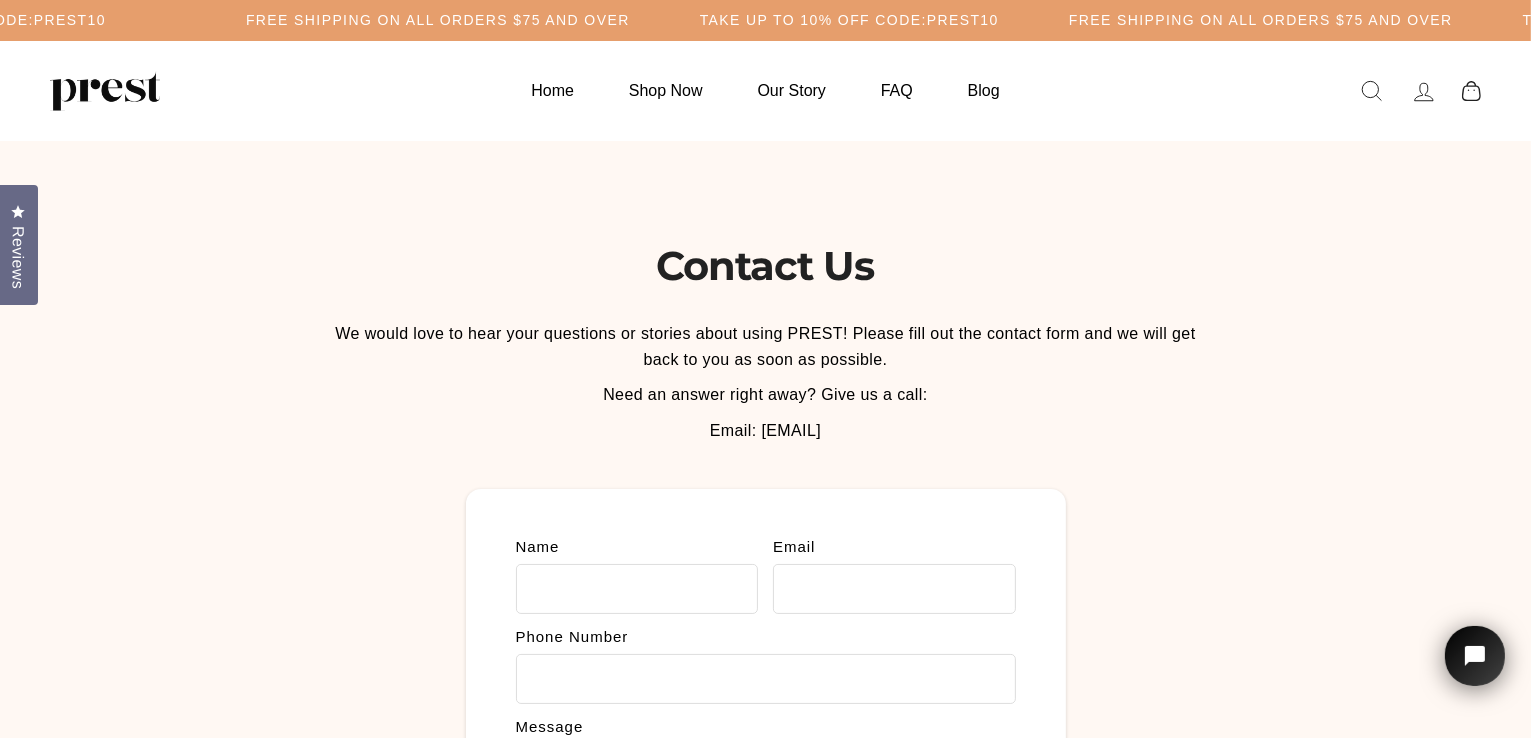 drag, startPoint x: 697, startPoint y: 429, endPoint x: 890, endPoint y: 429, distance: 193 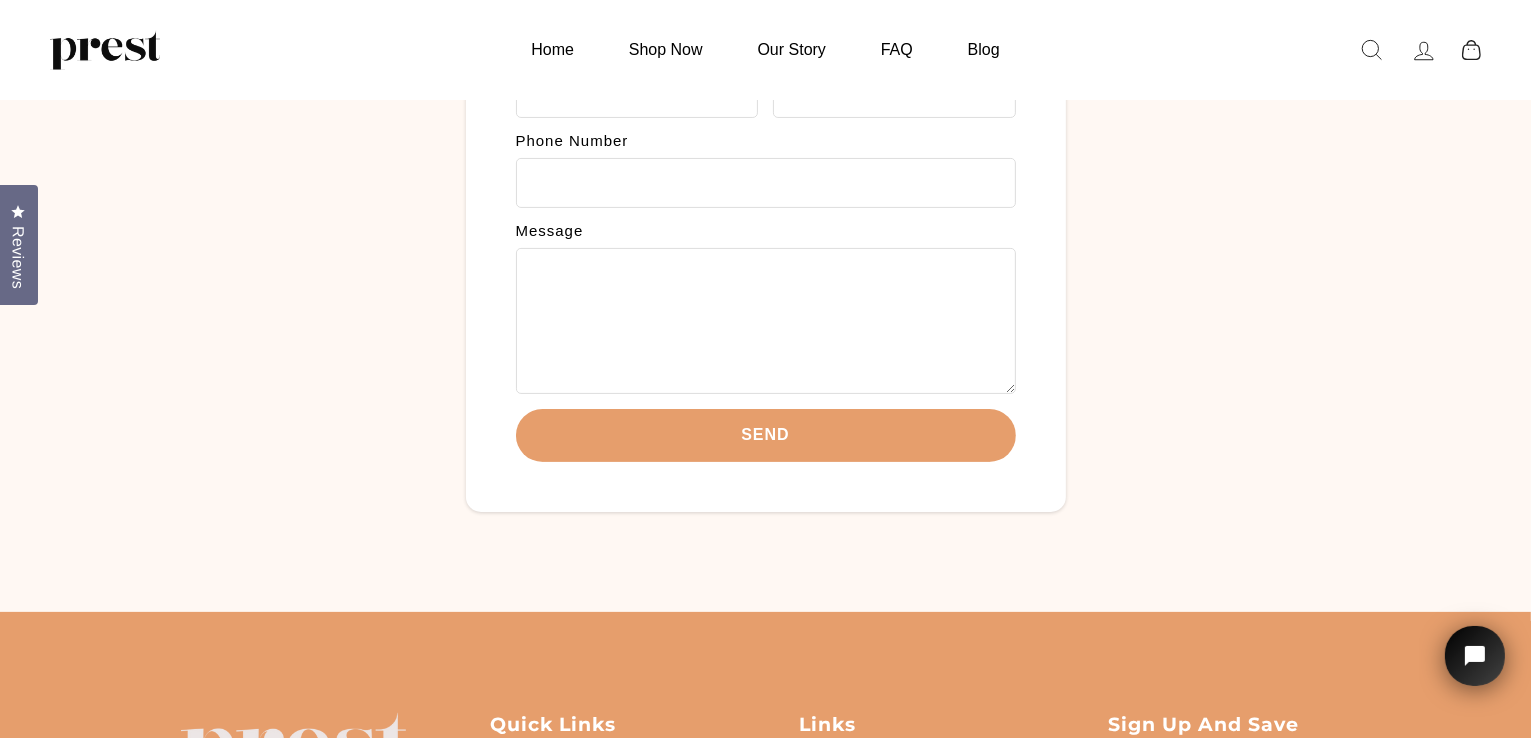 scroll, scrollTop: 735, scrollLeft: 0, axis: vertical 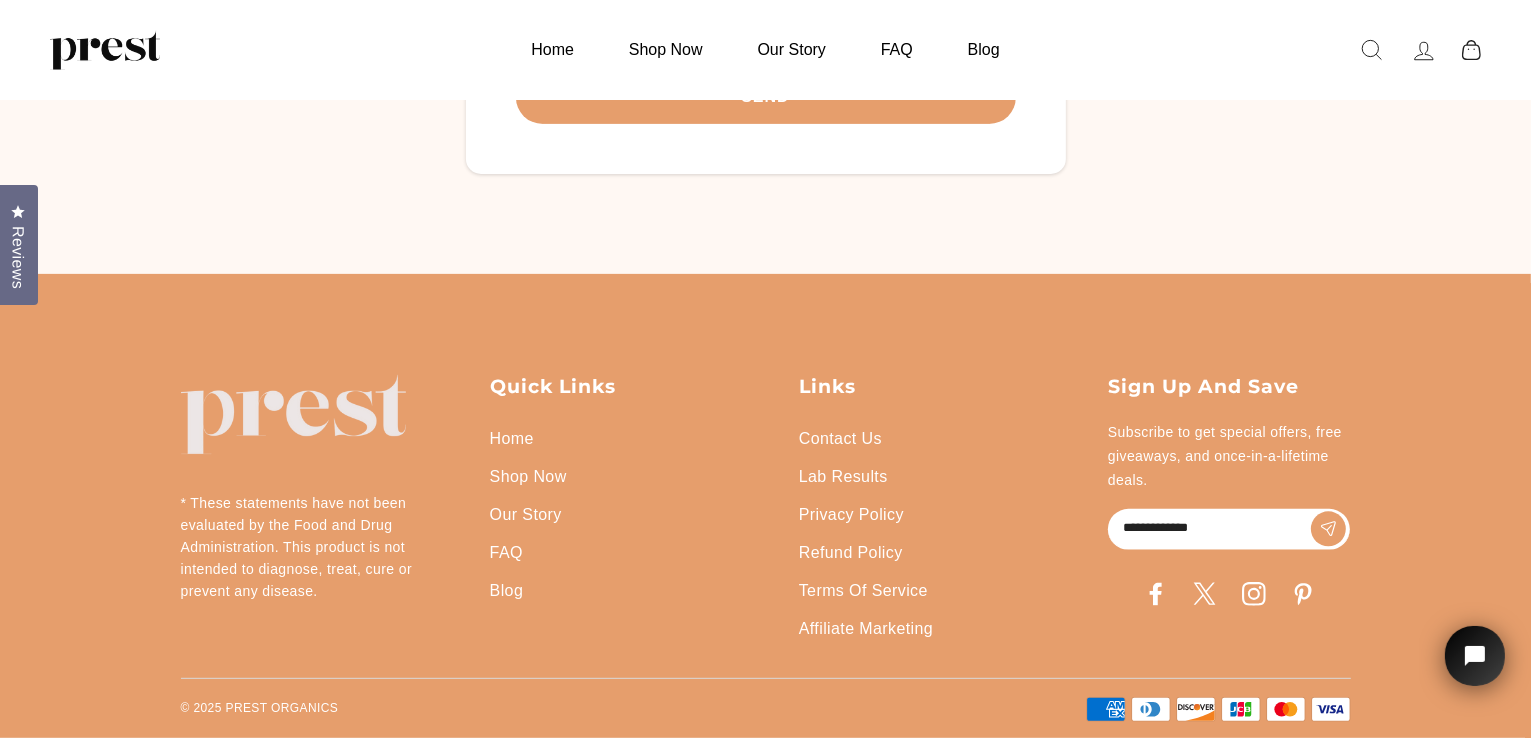 click 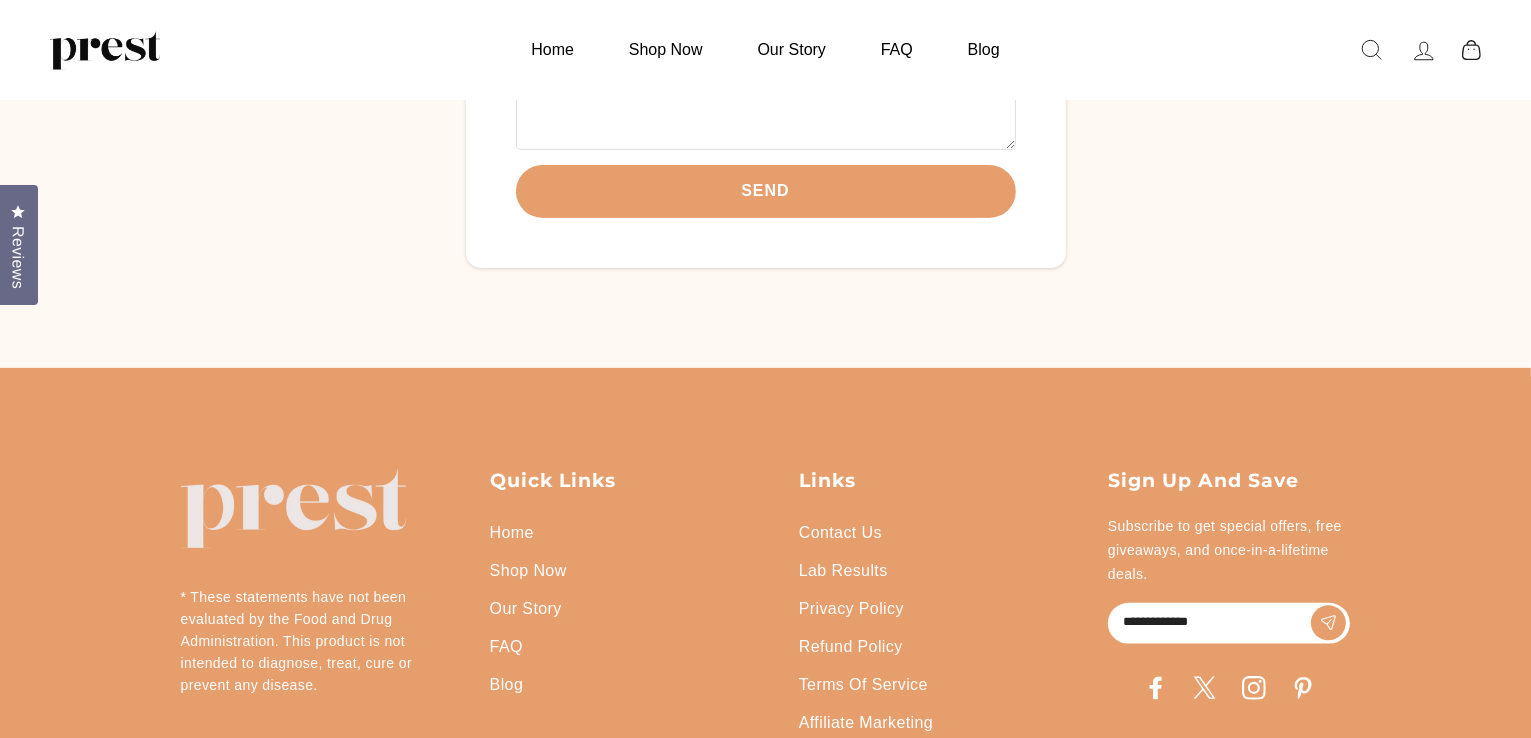 scroll, scrollTop: 735, scrollLeft: 0, axis: vertical 